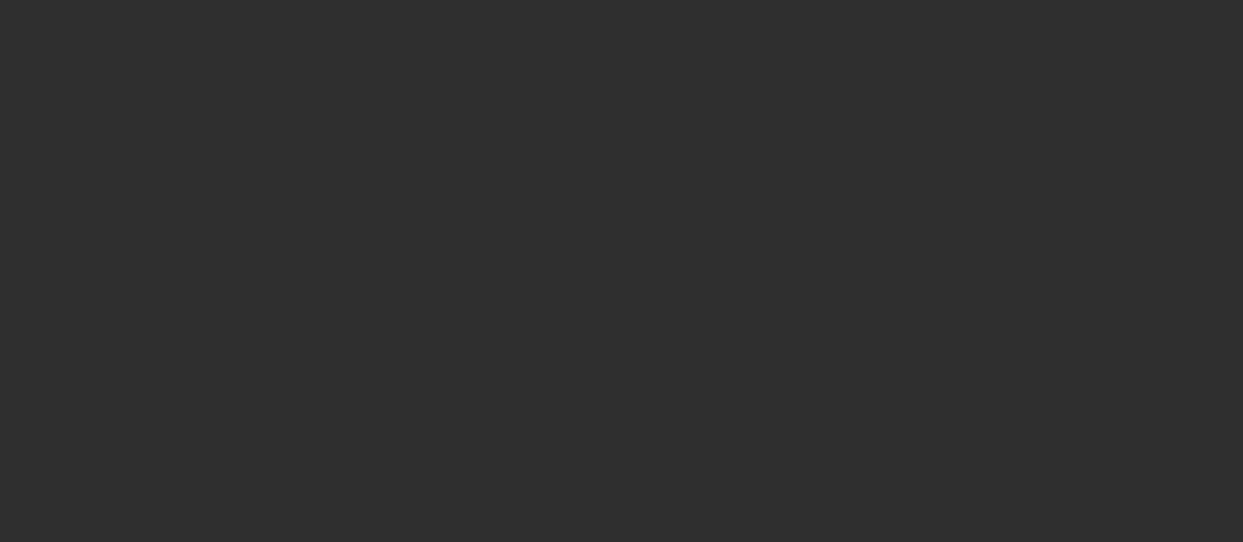 scroll, scrollTop: 0, scrollLeft: 0, axis: both 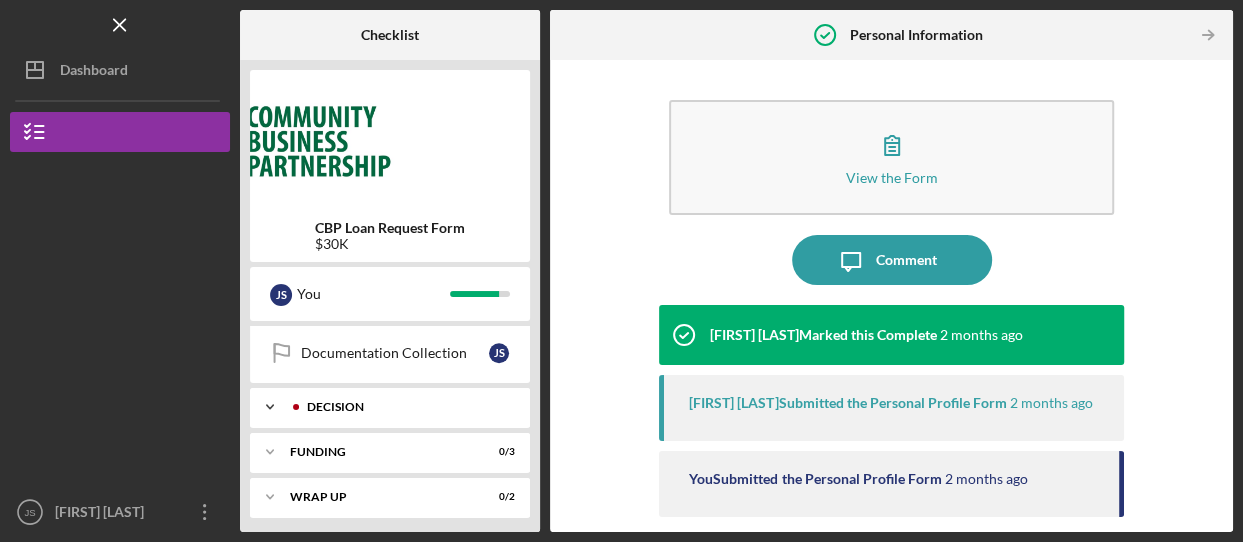 click on "Decision" at bounding box center [406, 407] 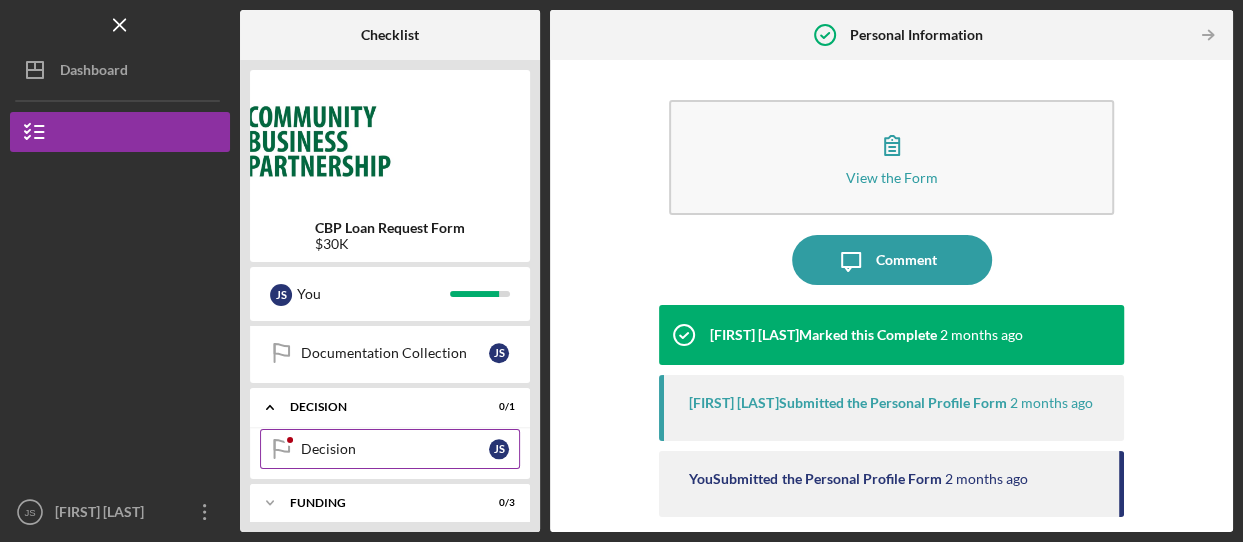 click on "Decision" at bounding box center (395, 449) 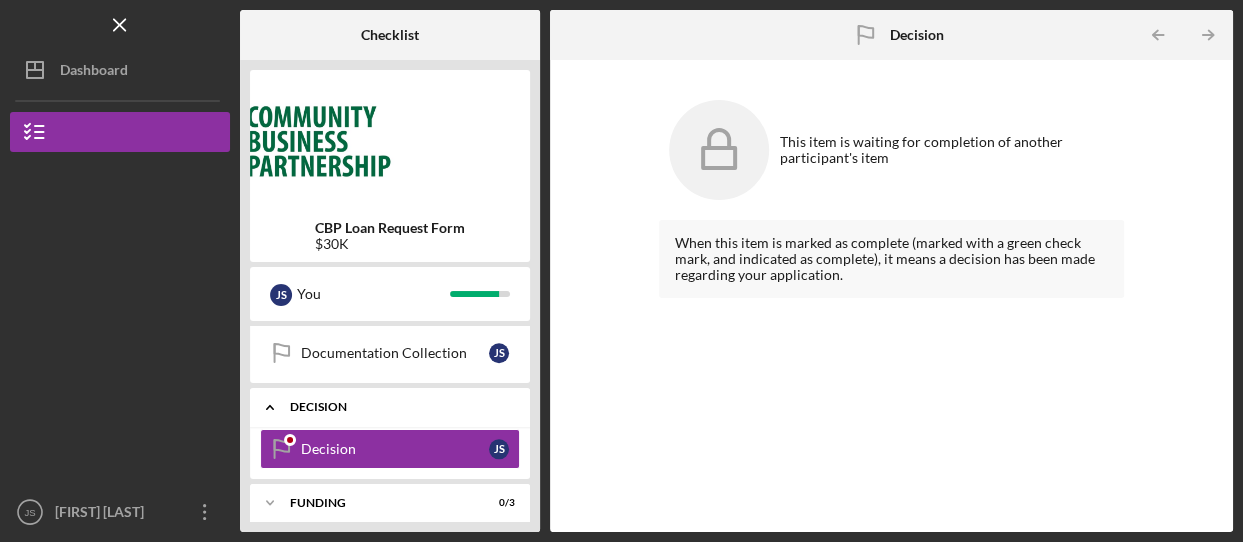 click on "Decision" at bounding box center [397, 407] 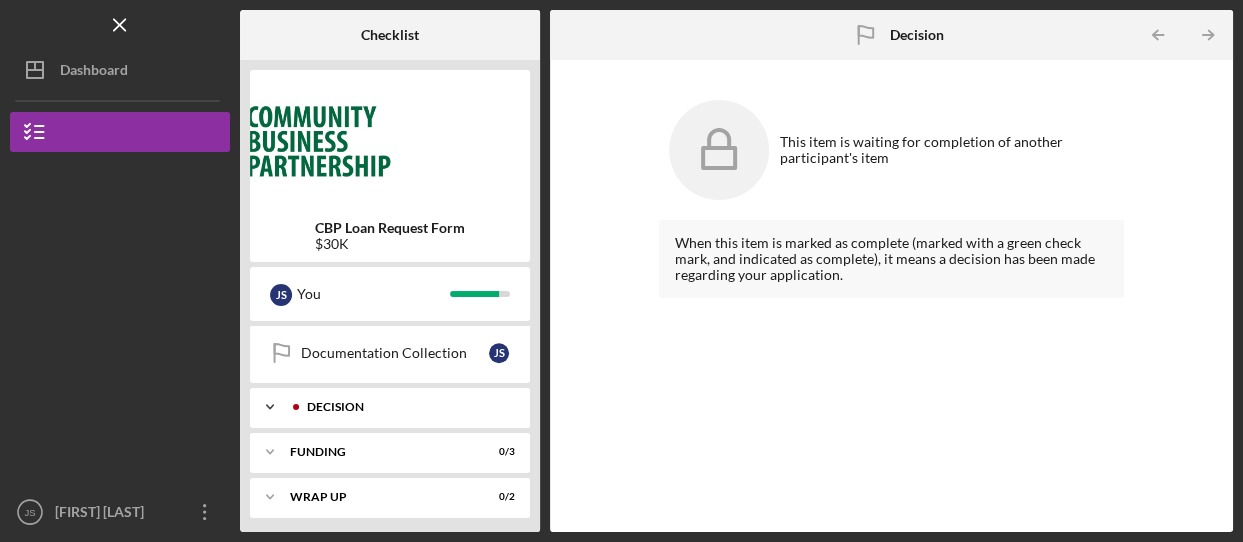 click on "Decision" at bounding box center [406, 407] 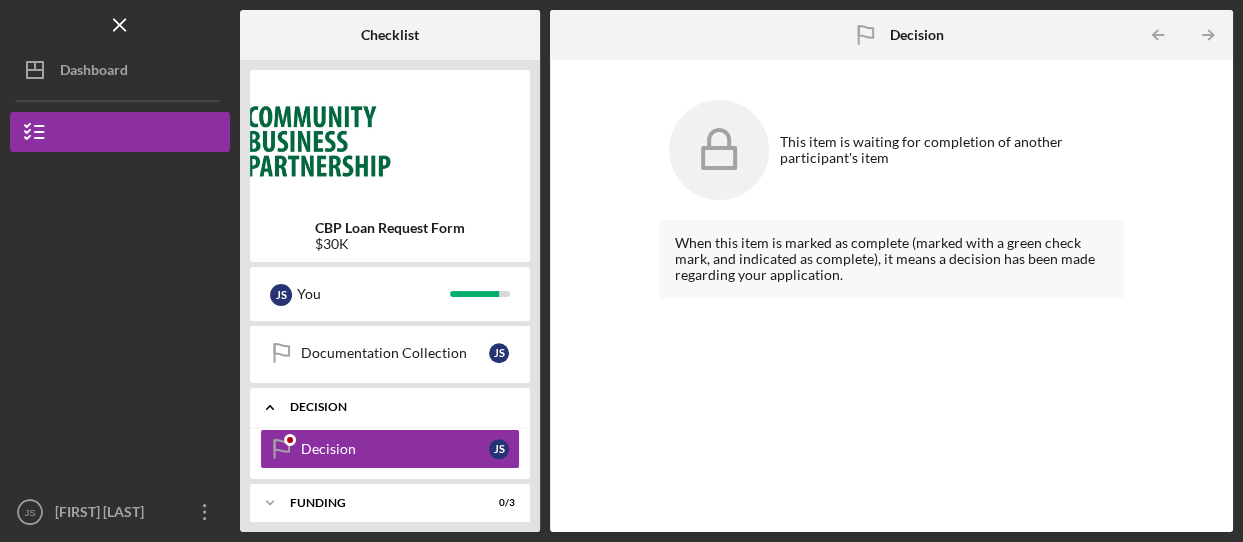 scroll, scrollTop: 1309, scrollLeft: 0, axis: vertical 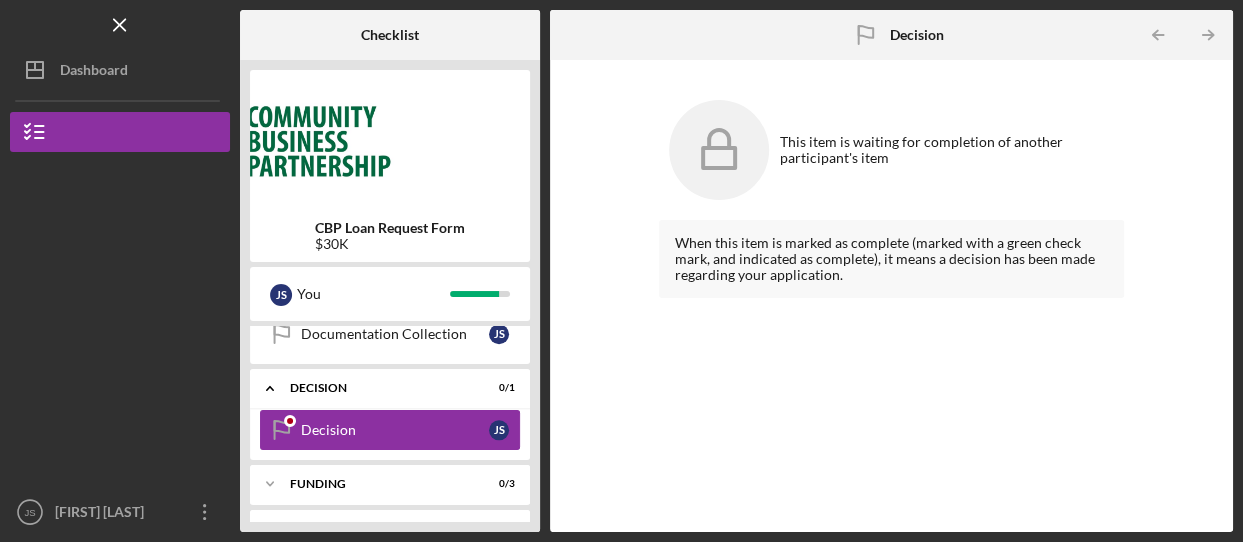 click on "Decision" at bounding box center [395, 430] 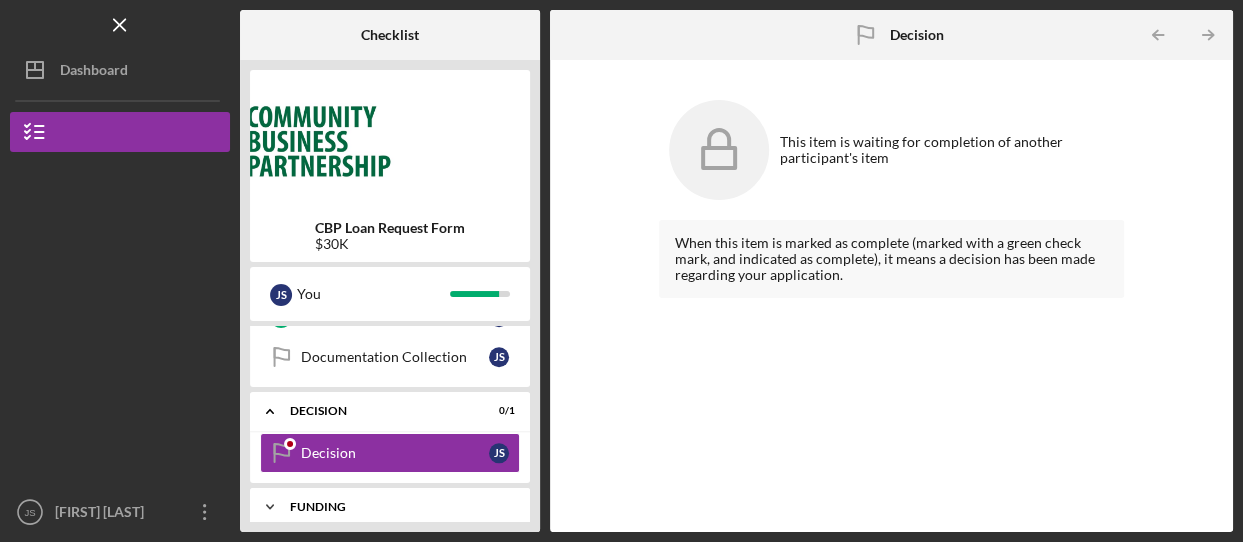 scroll, scrollTop: 1240, scrollLeft: 0, axis: vertical 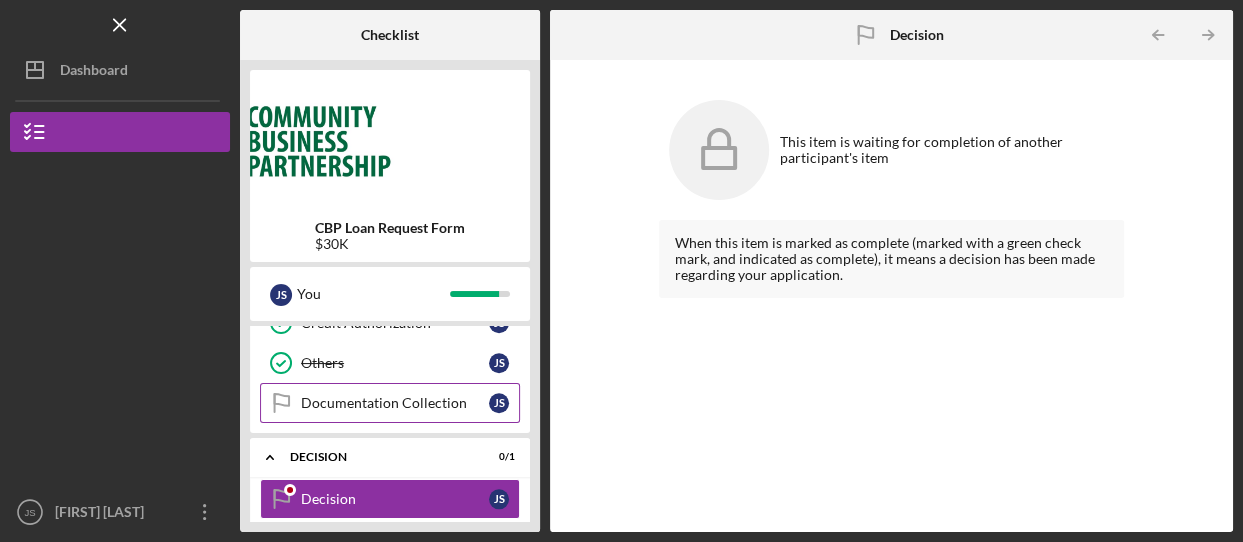 click on "Documentation Collection" at bounding box center [395, 403] 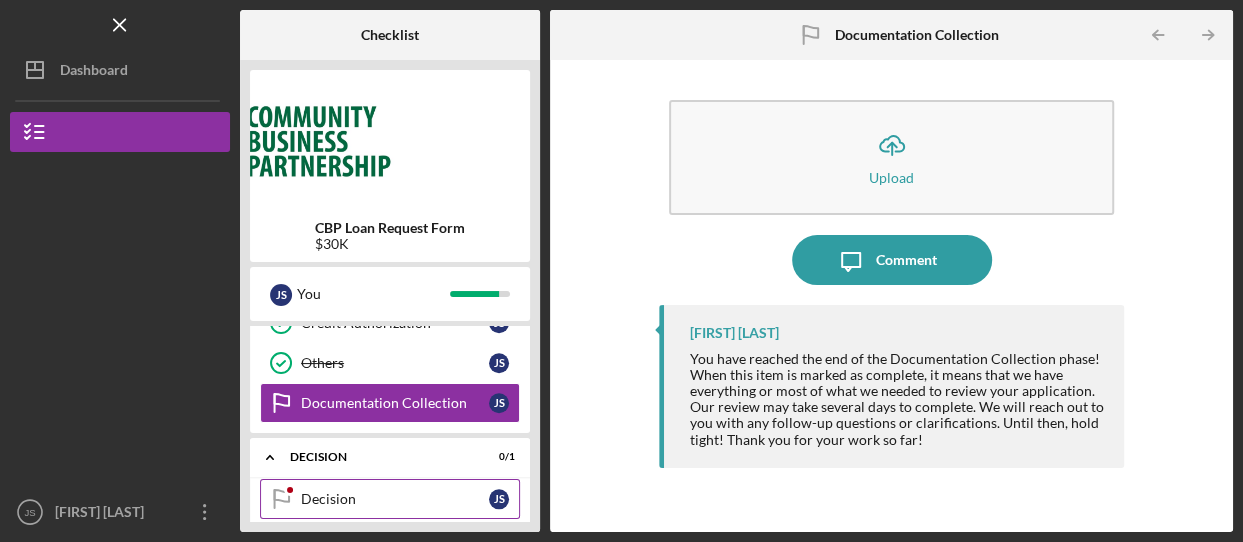click on "Decision" at bounding box center [395, 499] 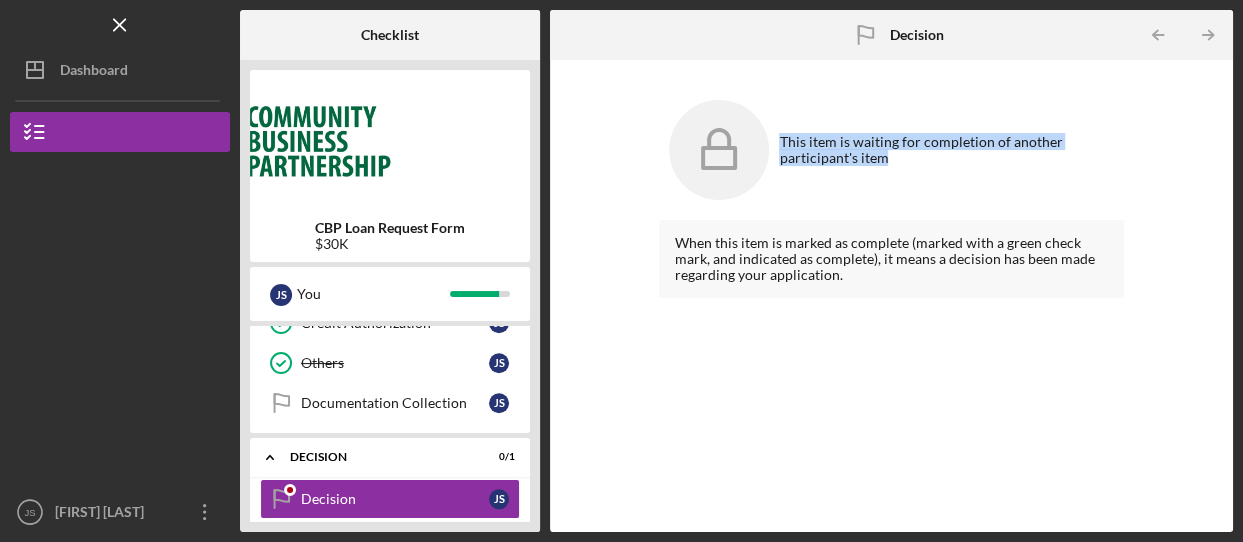 drag, startPoint x: 780, startPoint y: 138, endPoint x: 894, endPoint y: 159, distance: 115.918076 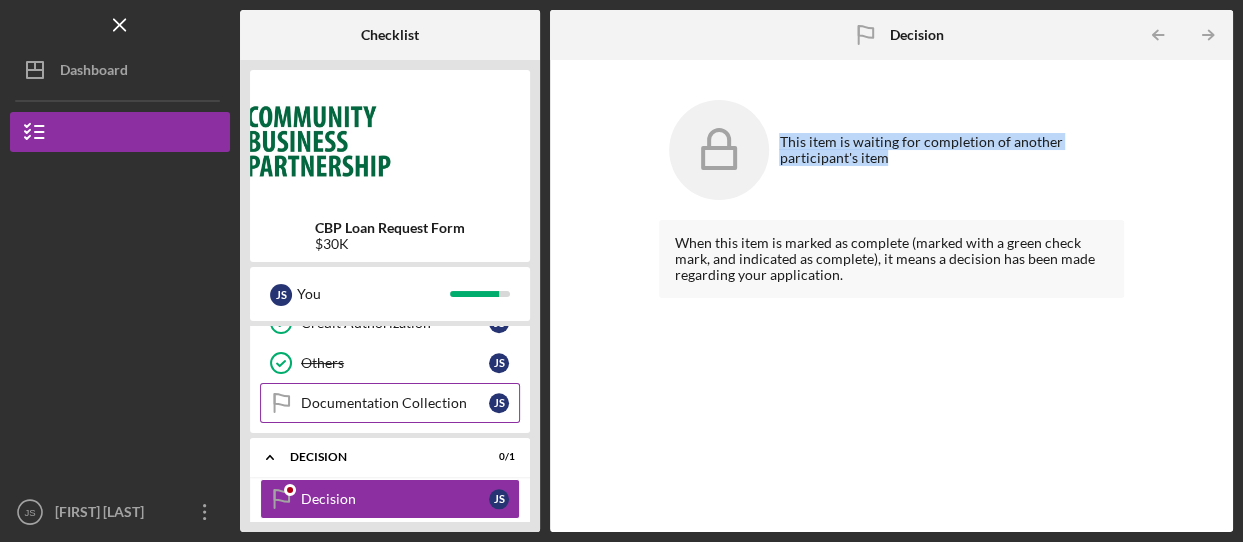 click on "Documentation Collection" at bounding box center (395, 403) 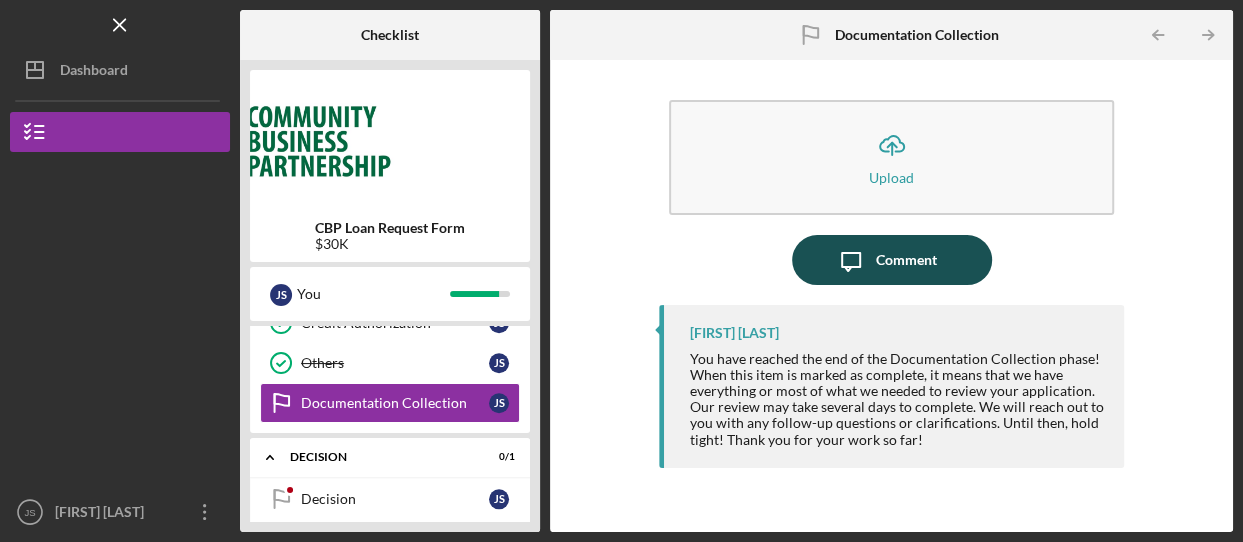 click on "Comment" at bounding box center [906, 260] 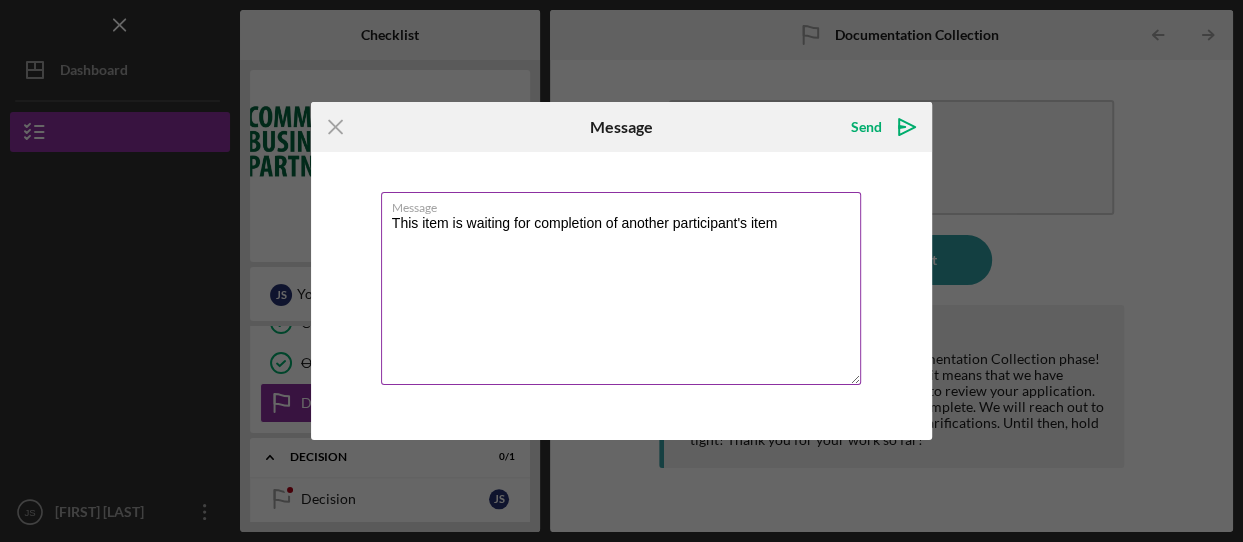 click on "This item is waiting for completion of another participant's item" at bounding box center (621, 288) 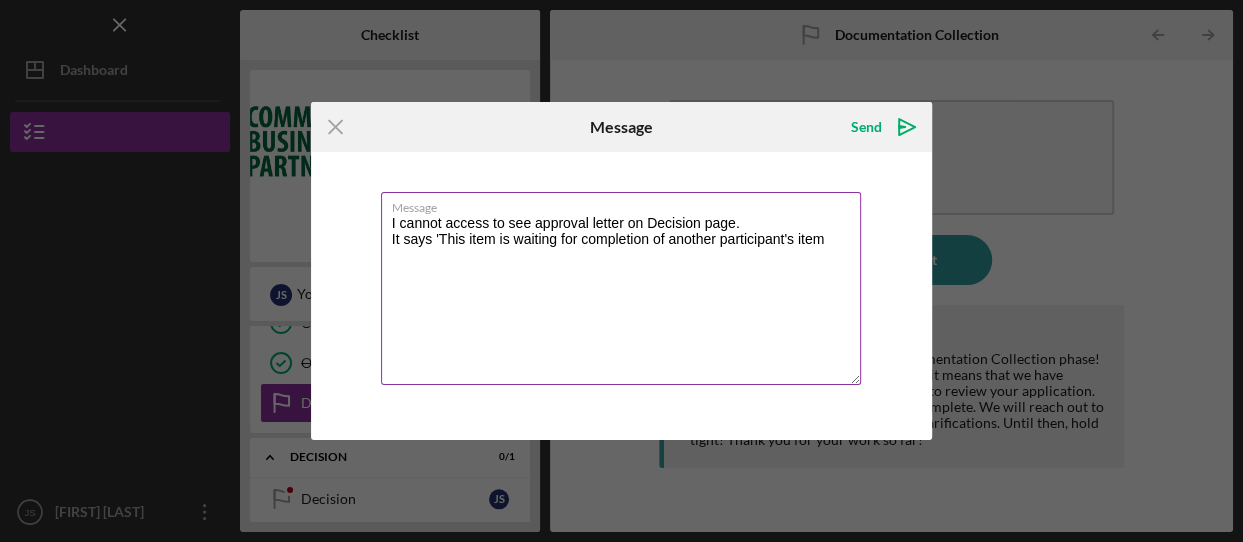 click on "I cannot access to see approval letter on Decision page.
It says 'This item is waiting for completion of another participant's item" at bounding box center (621, 288) 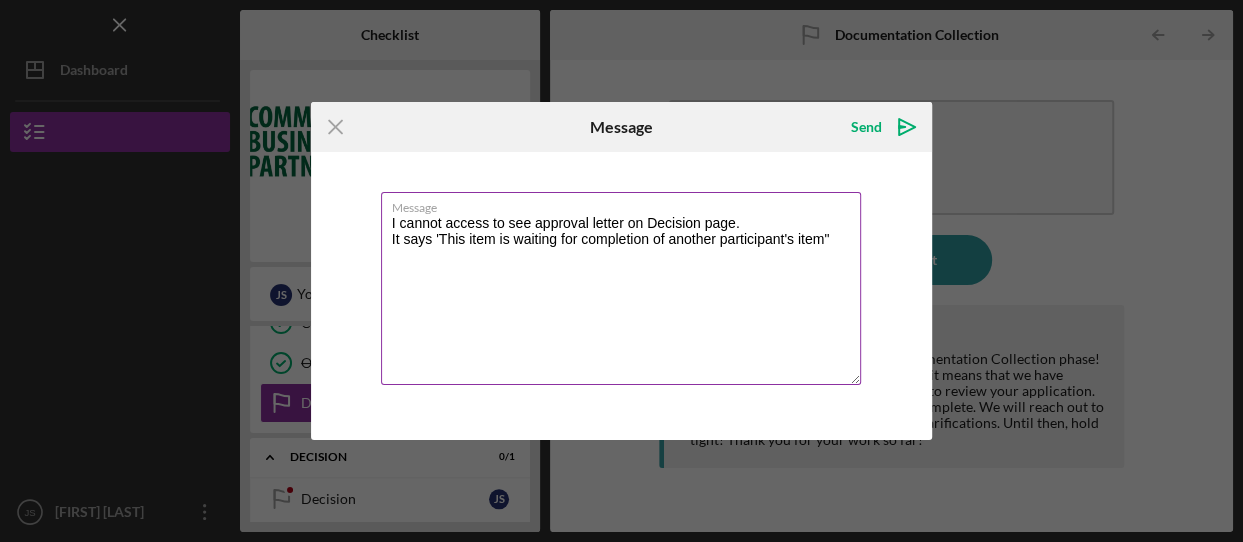 drag, startPoint x: 439, startPoint y: 239, endPoint x: 530, endPoint y: 271, distance: 96.462425 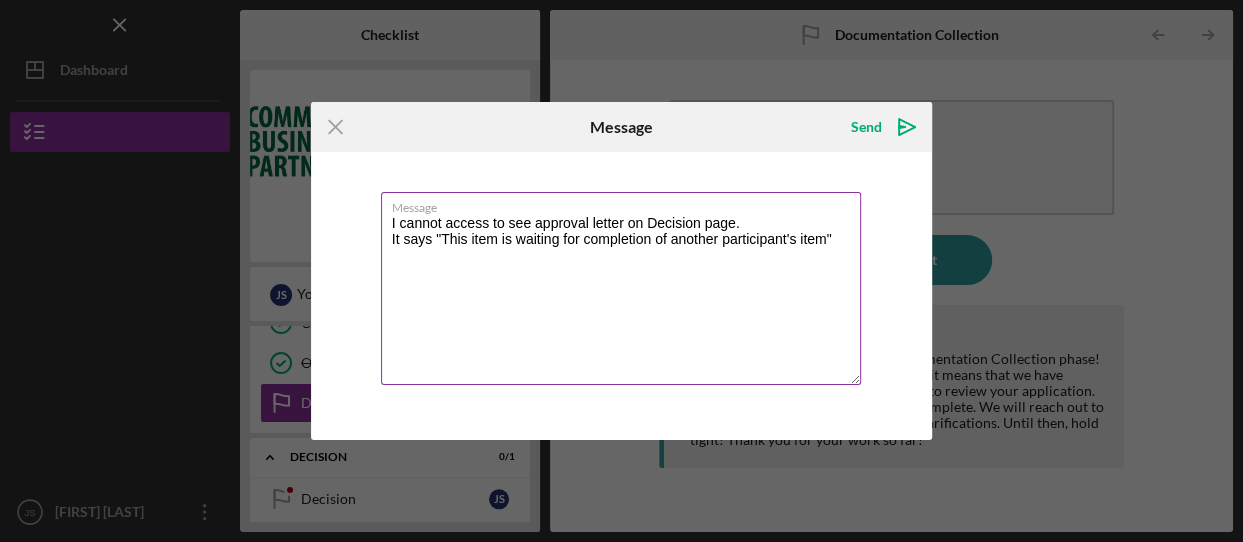 click on "I cannot access to see approval letter on Decision page.
It says "This item is waiting for completion of another participant's item"" at bounding box center (621, 288) 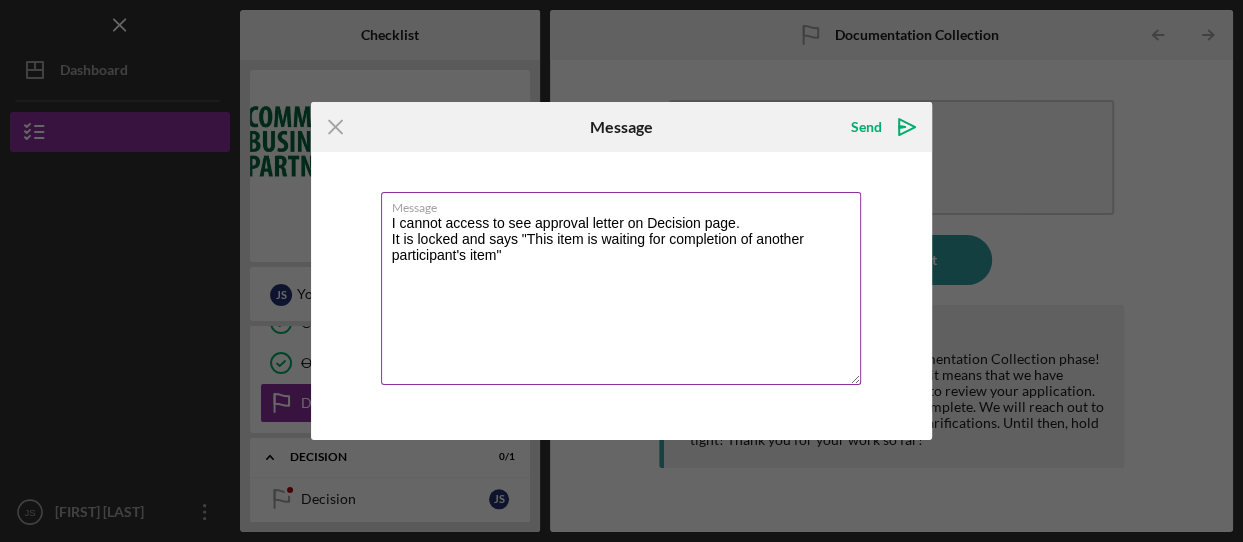 click on "I cannot access to see approval letter on Decision page.
It is locked and says "This item is waiting for completion of another participant's item"" at bounding box center (621, 288) 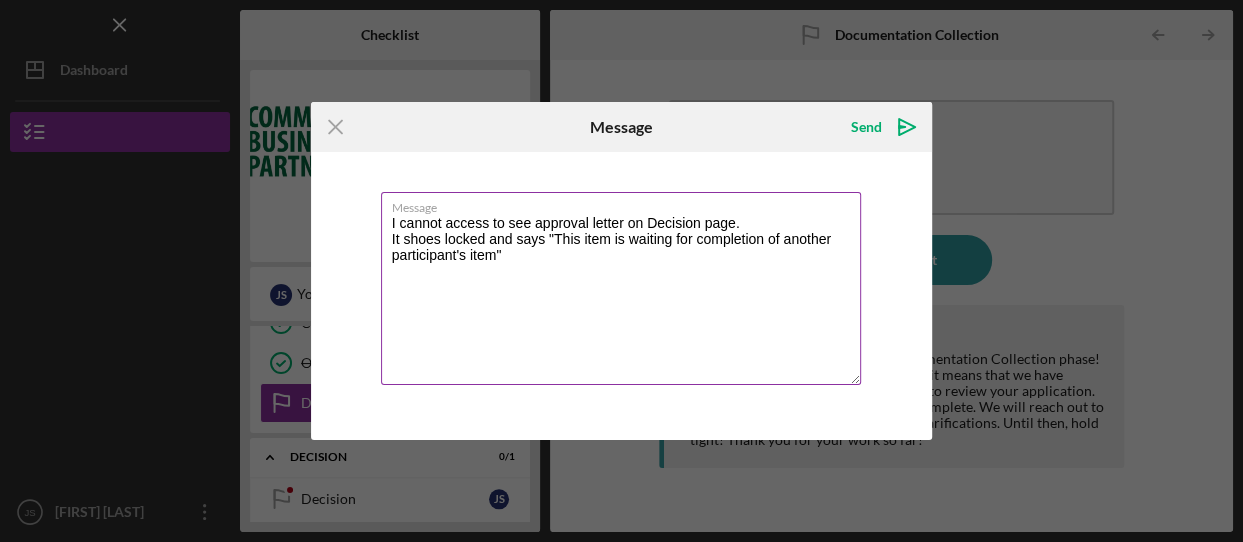 click on "I cannot access to see approval letter on Decision page.
It shoes locked and says "This item is waiting for completion of another participant's item"" at bounding box center (621, 288) 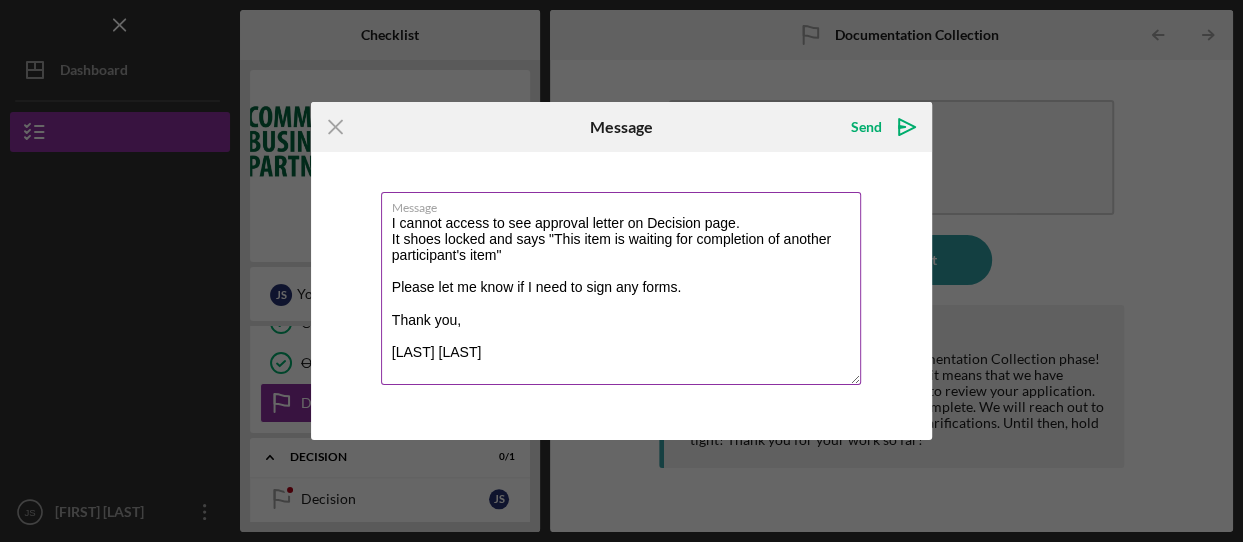 click on "I cannot access to see approval letter on Decision page.
It shoes locked and says "This item is waiting for completion of another participant's item"
Please let me know if I need to sign any forms.
Thank you,
[LAST] [LAST]" at bounding box center [621, 288] 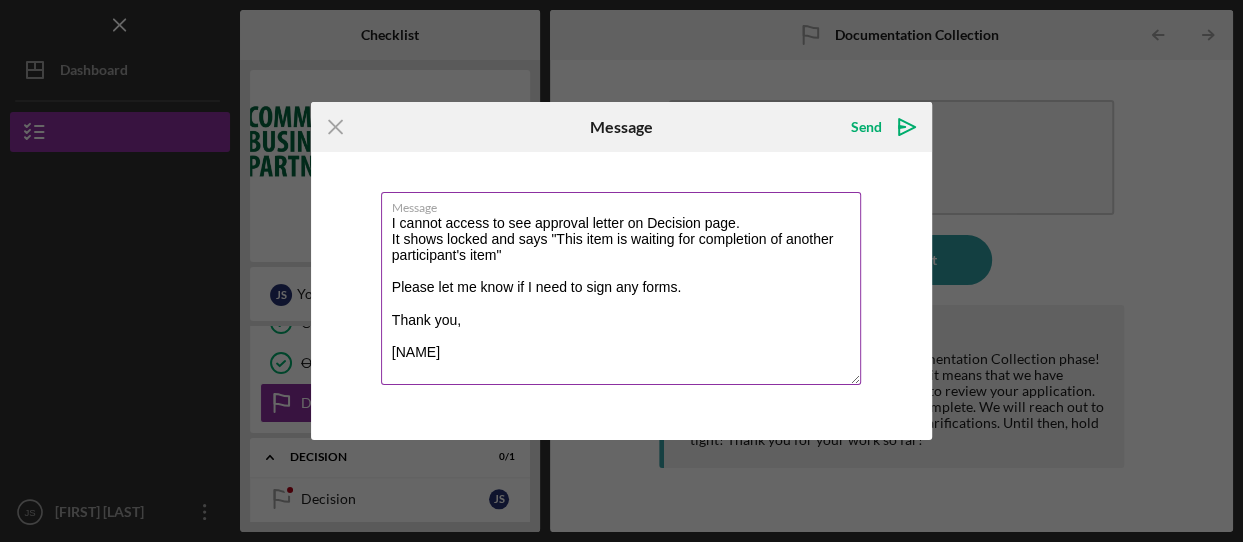 click on "I cannot access to see approval letter on Decision page.
It shows locked and says "This item is waiting for completion of another participant's item"
Please let me know if I need to sign any forms.
Thank you,
[NAME]" at bounding box center [621, 288] 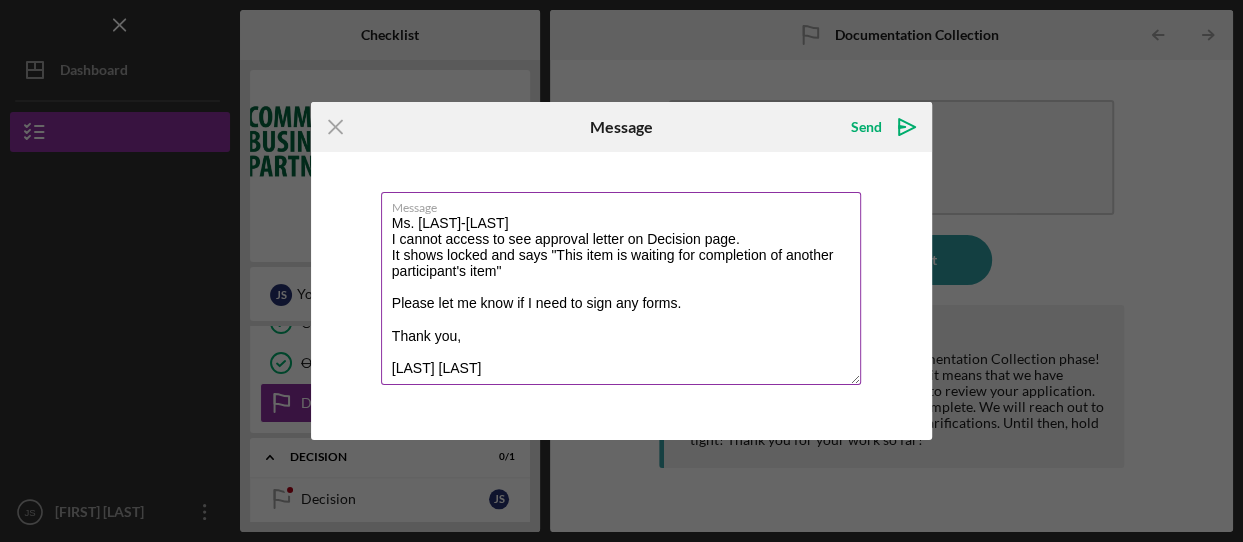 click on "Ms. [LAST]-[LAST]
I cannot access to see approval letter on Decision page.
It shows locked and says "This item is waiting for completion of another participant's item"
Please let me know if I need to sign any forms.
Thank you,
[LAST] [LAST]" at bounding box center [621, 288] 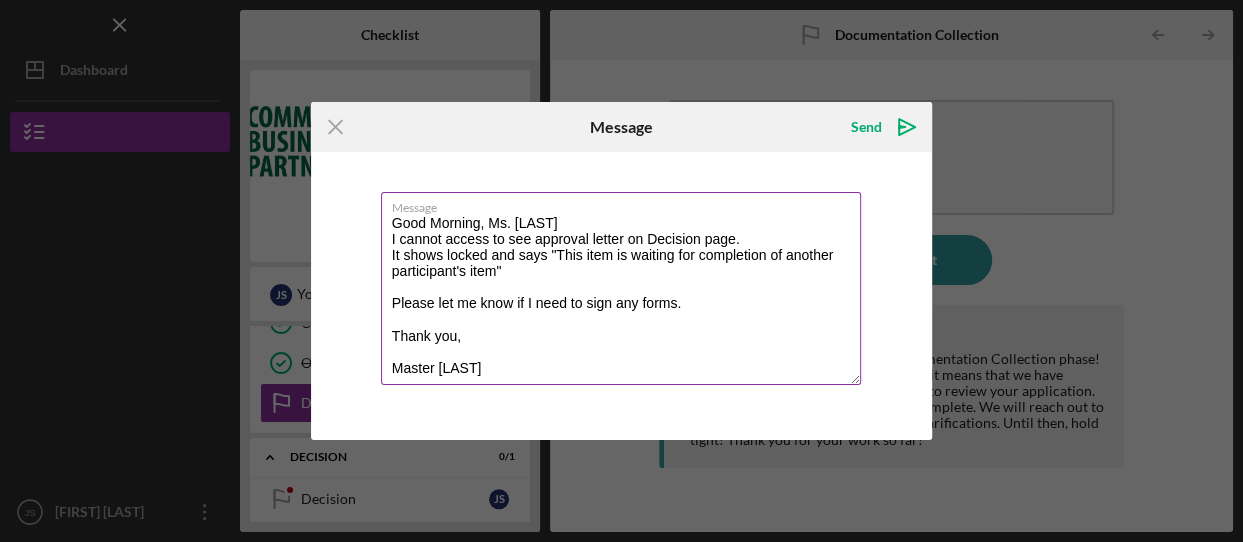 click on "Good Morning, Ms. [LAST]
I cannot access to see approval letter on Decision page.
It shows locked and says "This item is waiting for completion of another participant's item"
Please let me know if I need to sign any forms.
Thank you,
Master [LAST]" at bounding box center [621, 288] 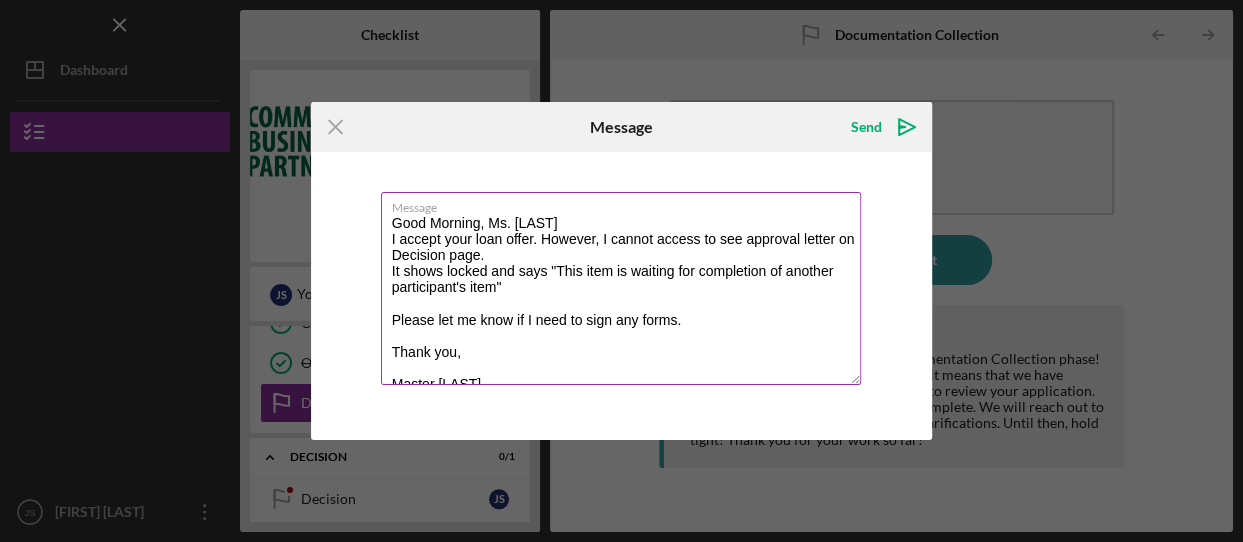 click on "Good Morning, Ms. [LAST]
I accept your loan offer. However, I cannot access to see approval letter on Decision page.
It shows locked and says "This item is waiting for completion of another participant's item"
Please let me know if I need to sign any forms.
Thank you,
Master [LAST]" at bounding box center [621, 288] 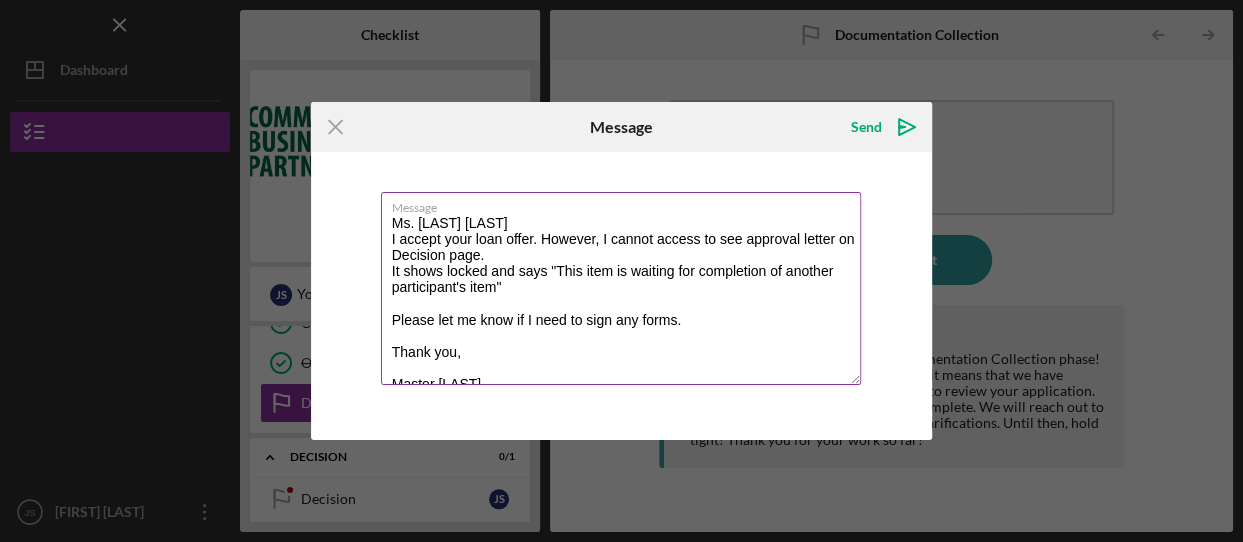 click on "Ms. [LAST] [LAST]
I accept your loan offer. However, I cannot access to see approval letter on Decision page.
It shows locked and says "This item is waiting for completion of another participant's item"
Please let me know if I need to sign any forms.
Thank you,
Master [LAST]" at bounding box center [621, 288] 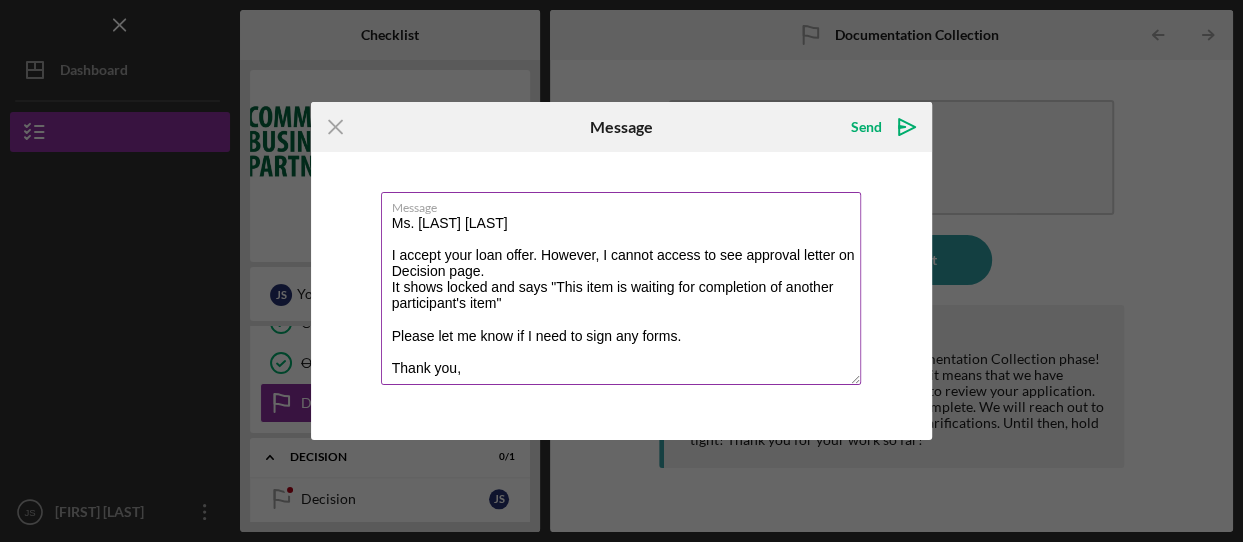 click on "Ms. [LAST] [LAST]
I accept your loan offer. However, I cannot access to see approval letter on Decision page.
It shows locked and says "This item is waiting for completion of another participant's item"
Please let me know if I need to sign any forms.
Thank you,
Master [LAST]" at bounding box center (621, 288) 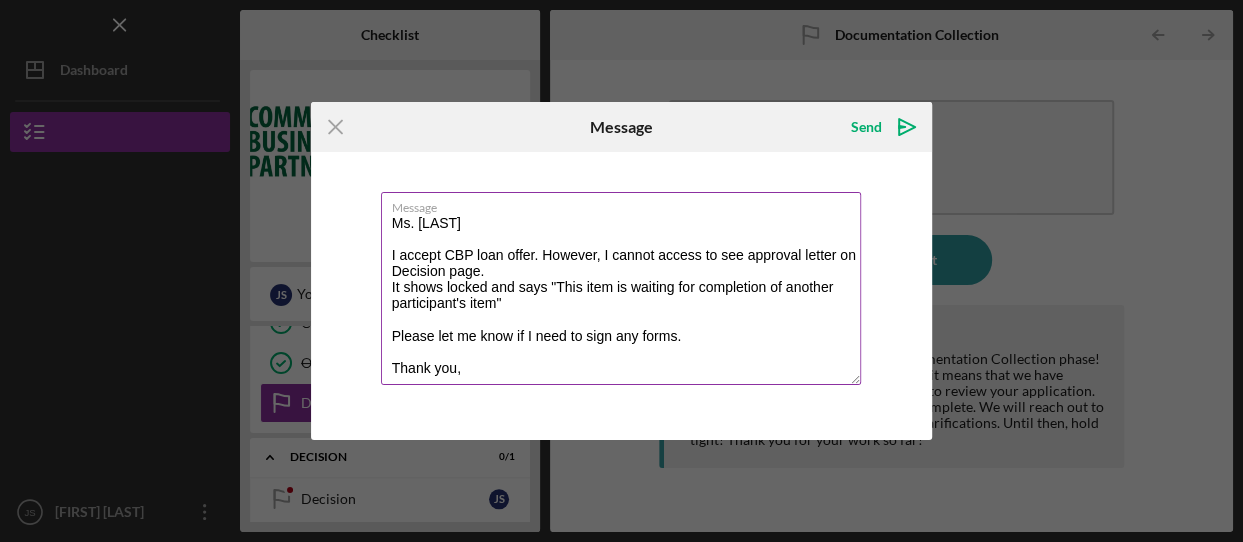 drag, startPoint x: 680, startPoint y: 331, endPoint x: 391, endPoint y: 335, distance: 289.02768 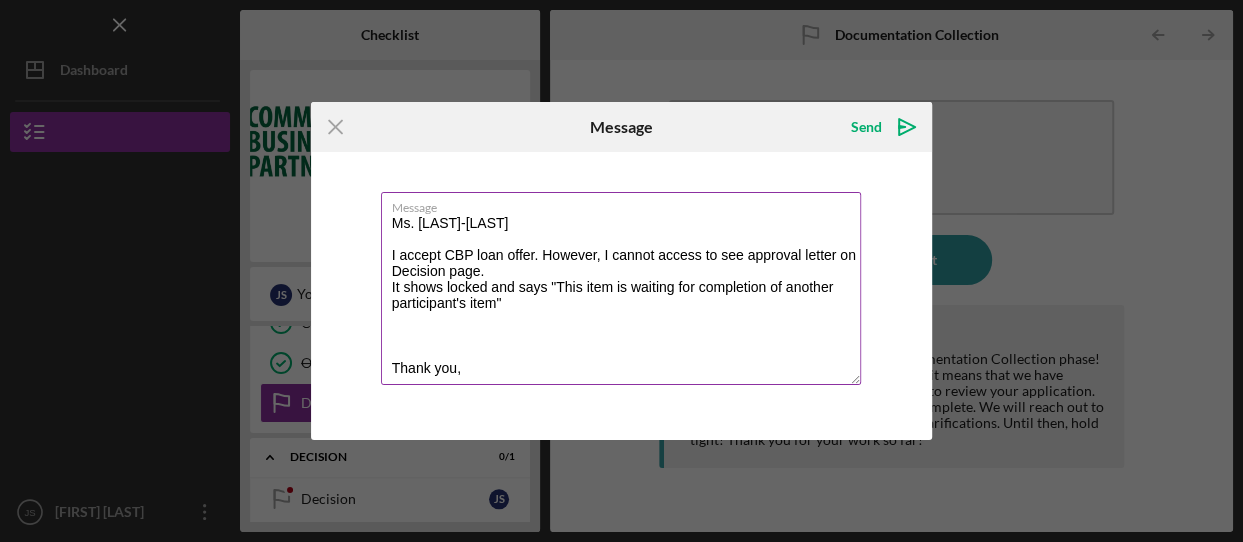 click on "Ms. [LAST]-[LAST]
I accept CBP loan offer. However, I cannot access to see approval letter on Decision page.
It shows locked and says "This item is waiting for completion of another participant's item"
Thank you,
[LAST] [LAST]" at bounding box center (621, 288) 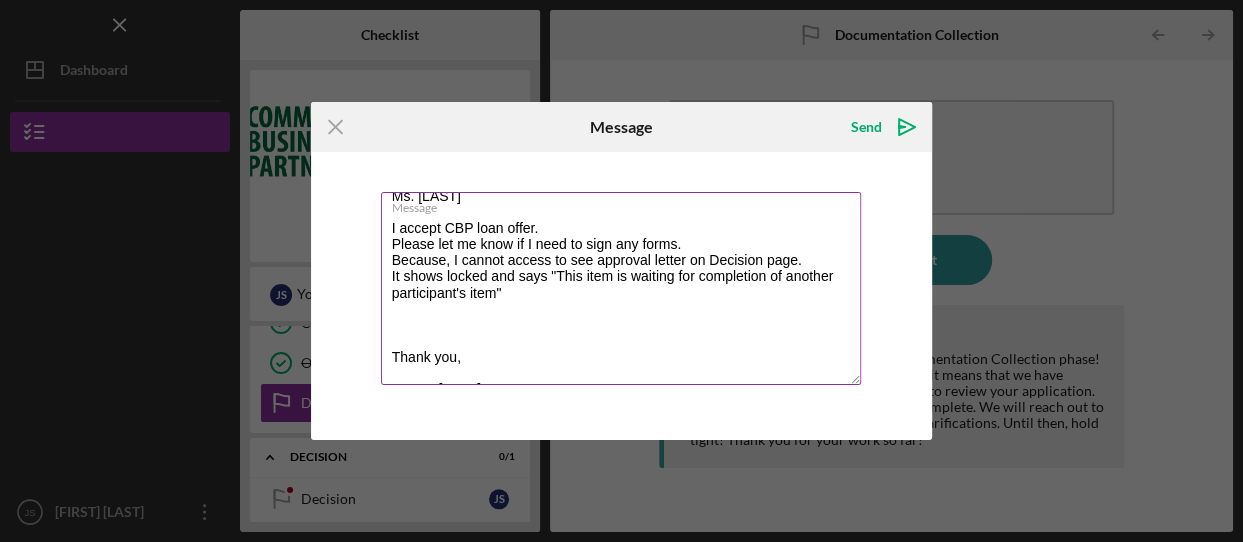 scroll, scrollTop: 48, scrollLeft: 0, axis: vertical 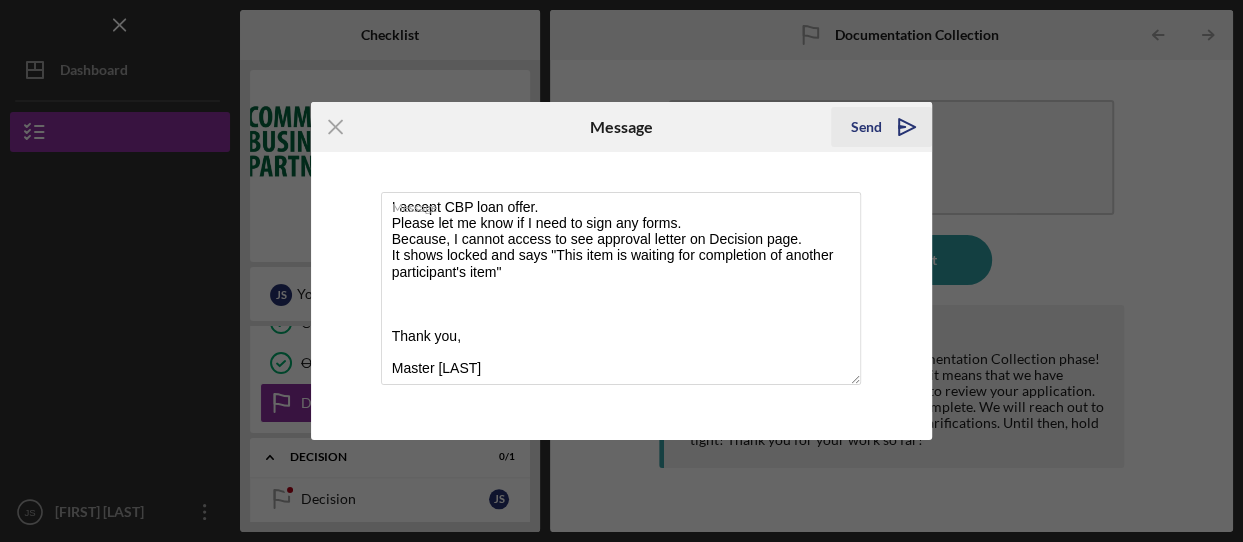 type on "Ms. [LAST]
I accept CBP loan offer.
Please let me know if I need to sign any forms.
Because, I cannot access to see approval letter on Decision page.
It shows locked and says "This item is waiting for completion of another participant's item"
Thank you,
Master [LAST]" 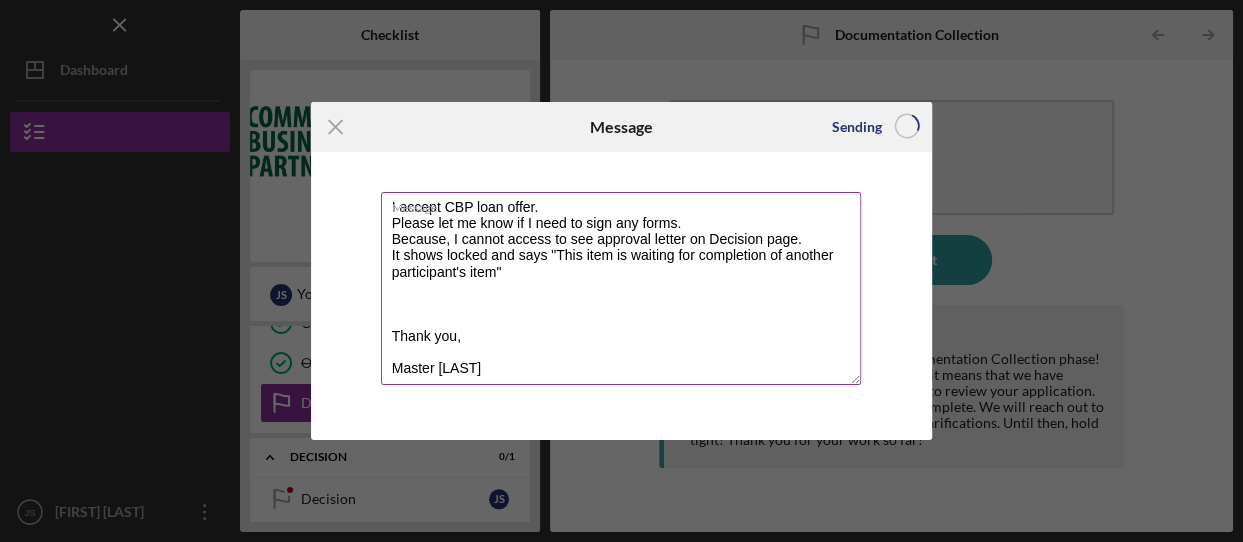 type 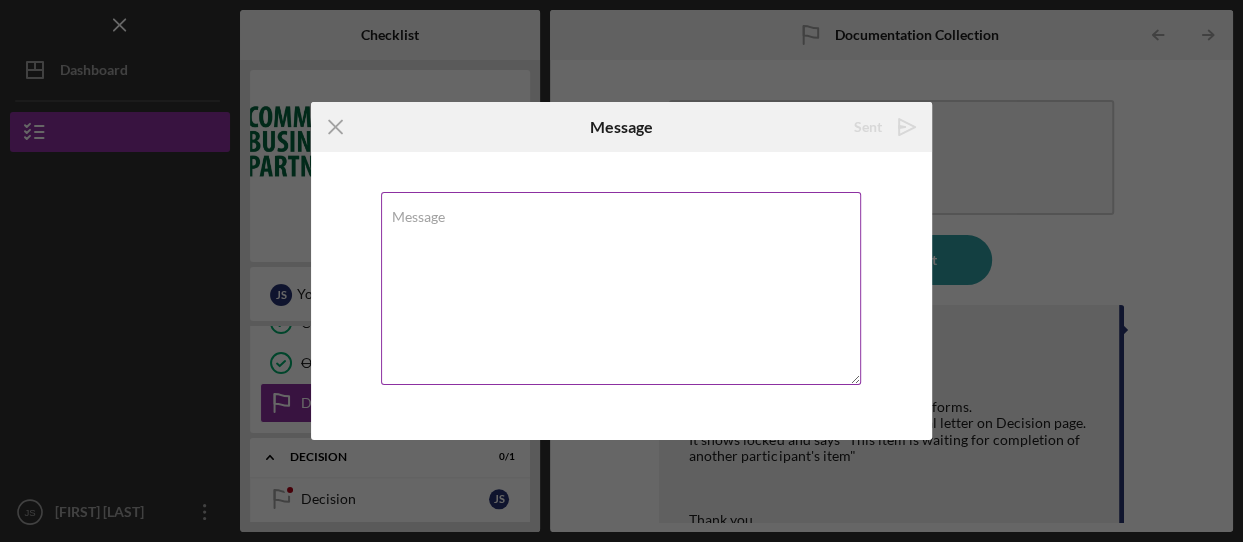 scroll, scrollTop: 0, scrollLeft: 0, axis: both 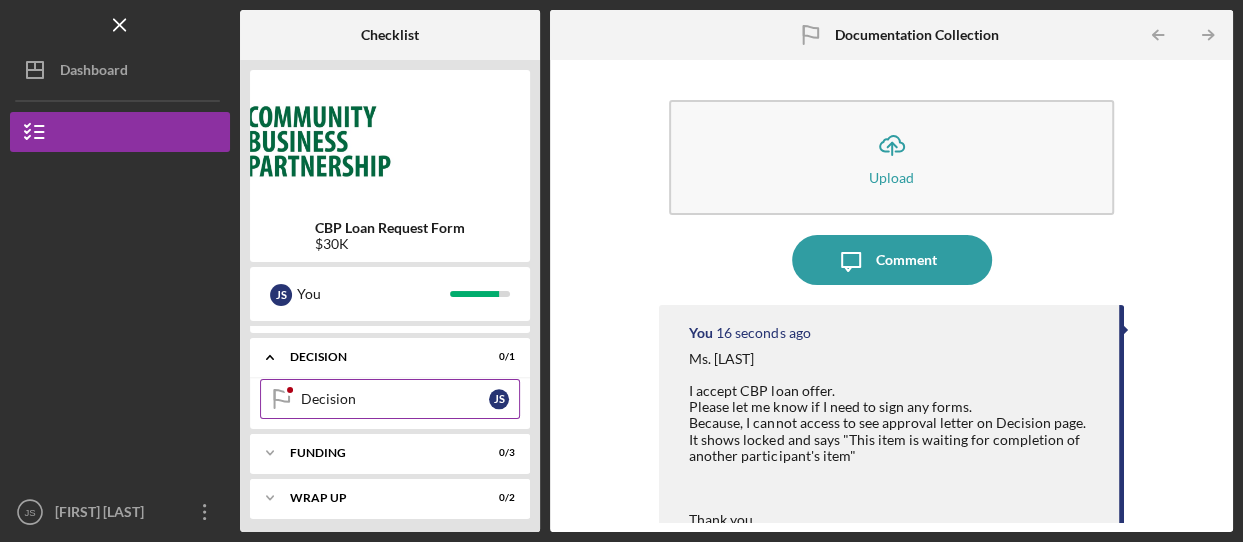 click on "Decision" at bounding box center [395, 399] 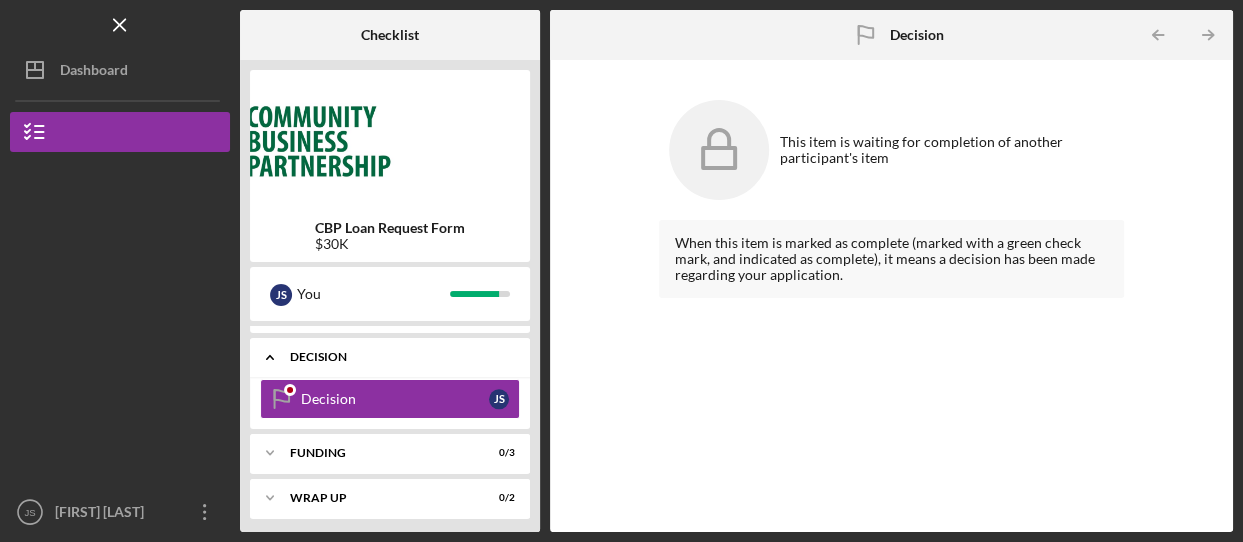 click on "Decision" at bounding box center (397, 357) 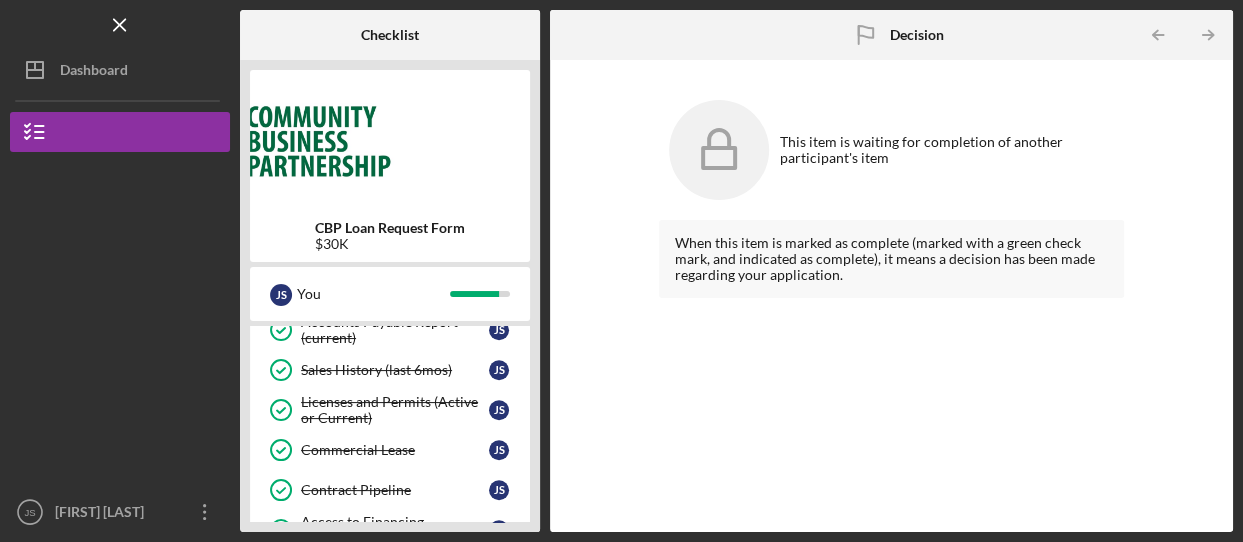 scroll, scrollTop: 890, scrollLeft: 0, axis: vertical 